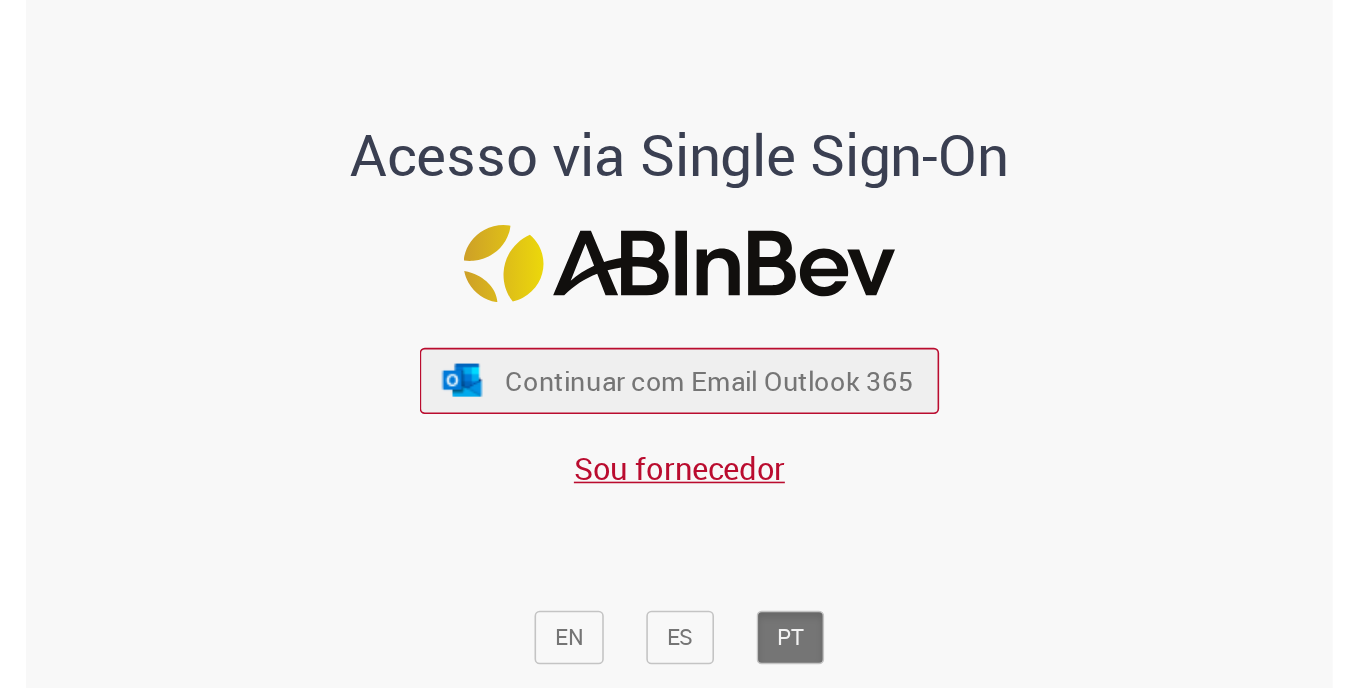 scroll, scrollTop: 0, scrollLeft: 0, axis: both 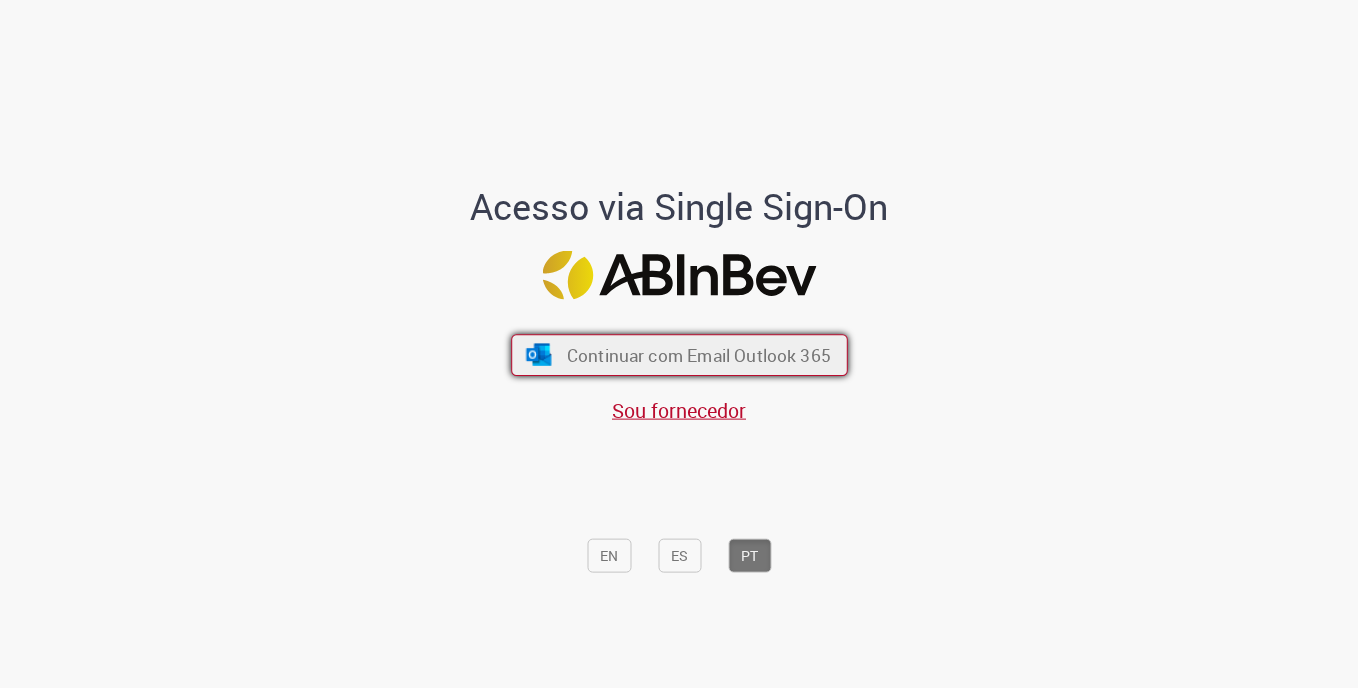 click on "Continuar com Email Outlook 365" at bounding box center (698, 354) 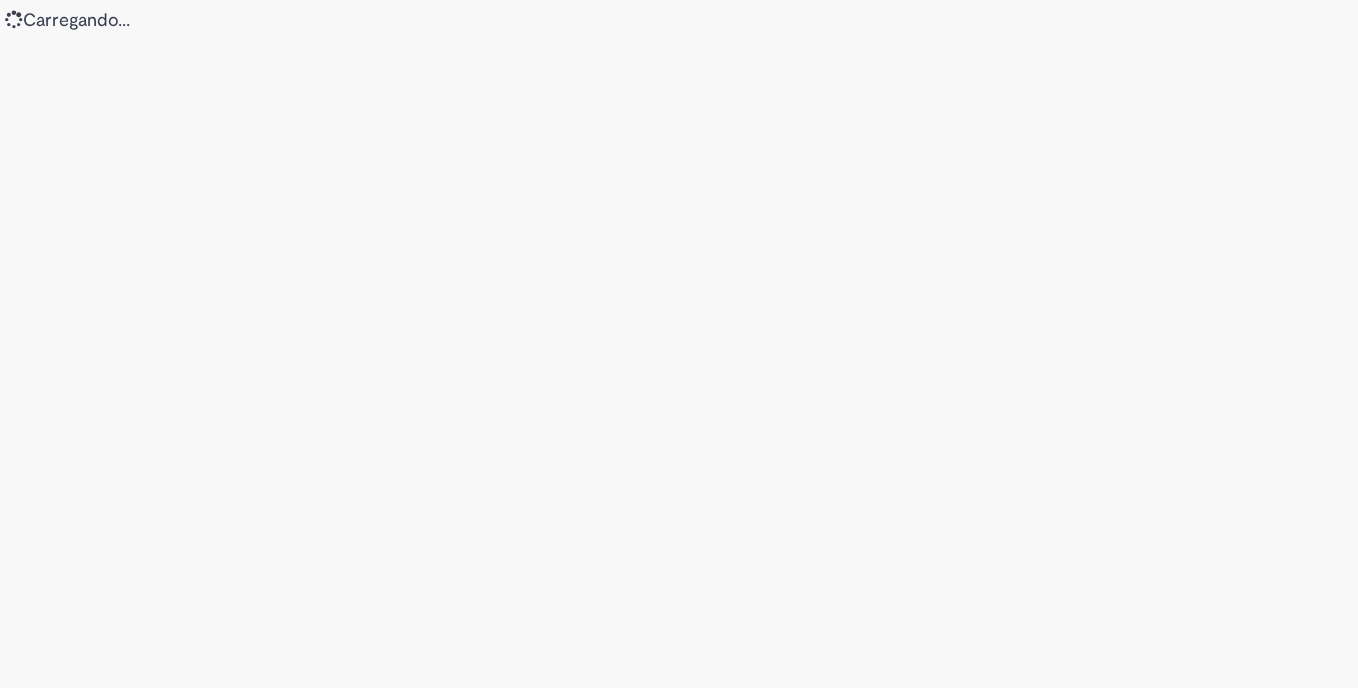 scroll, scrollTop: 0, scrollLeft: 0, axis: both 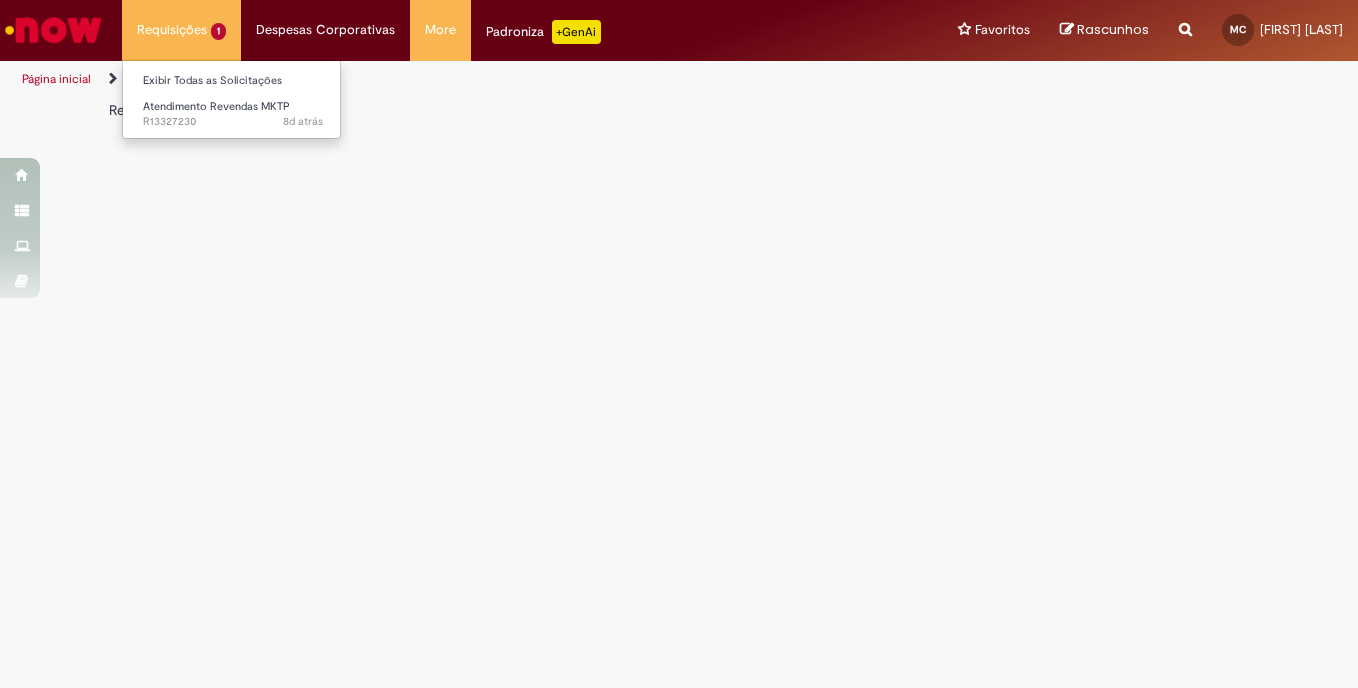 click on "Requisições   1
Exibir Todas as Solicitações
Atendimento Revendas MKTP
8d atrás 8 dias atrás  R13327230" at bounding box center (181, 30) 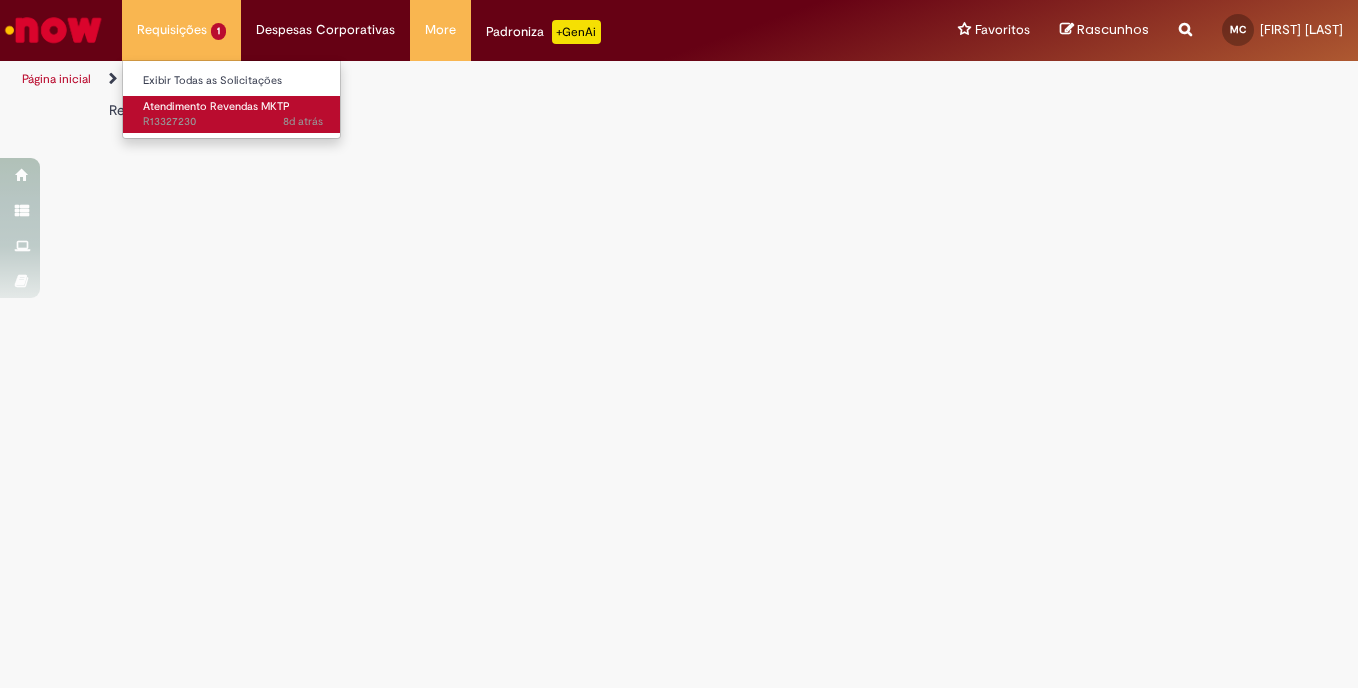 click on "8d atrás 8 dias atrás  R13327230" at bounding box center (233, 122) 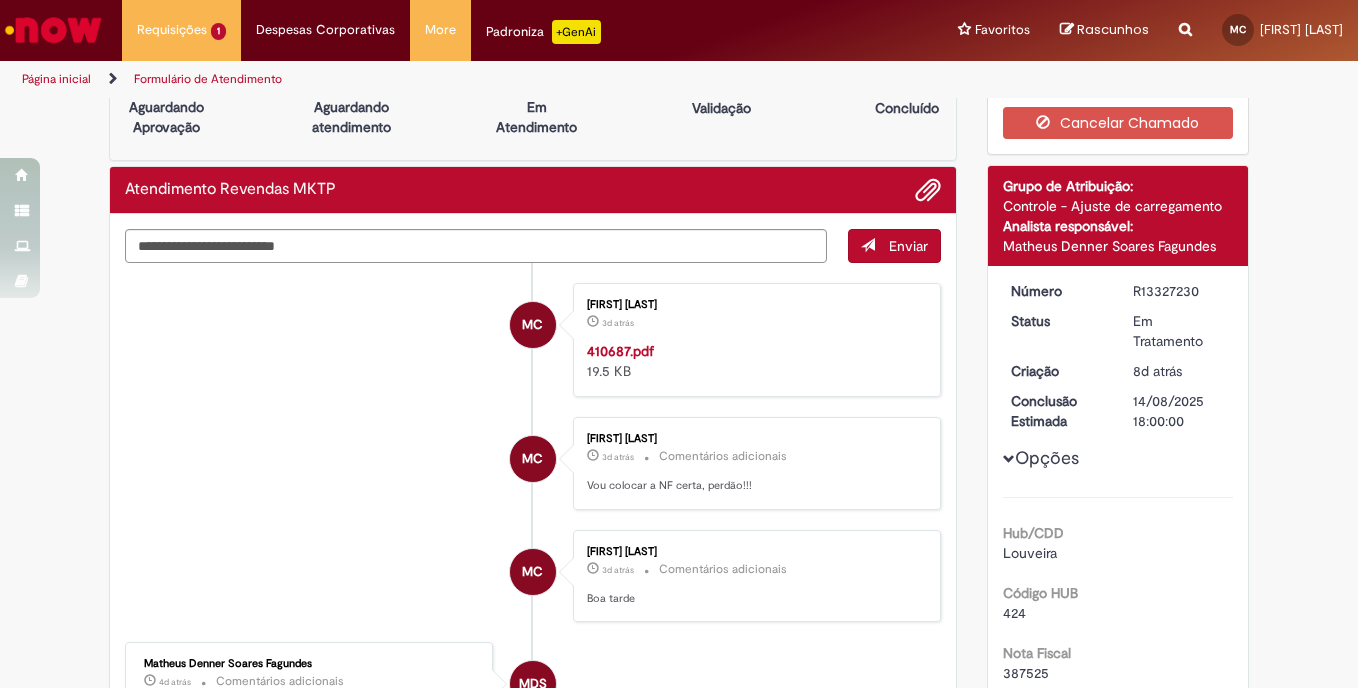 scroll, scrollTop: 0, scrollLeft: 0, axis: both 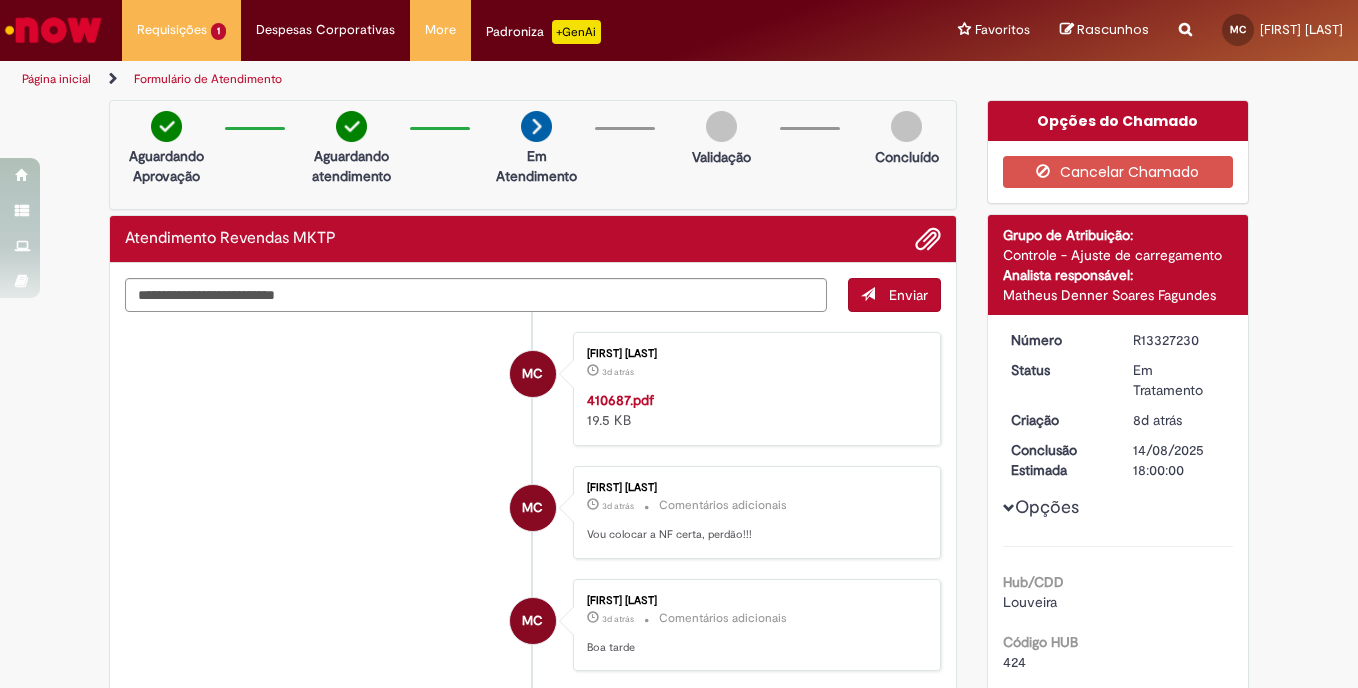 click on "Maurcio Cance
3d atrás 3 dias atrás
410687.pdf  19.5 KB" at bounding box center [757, 389] 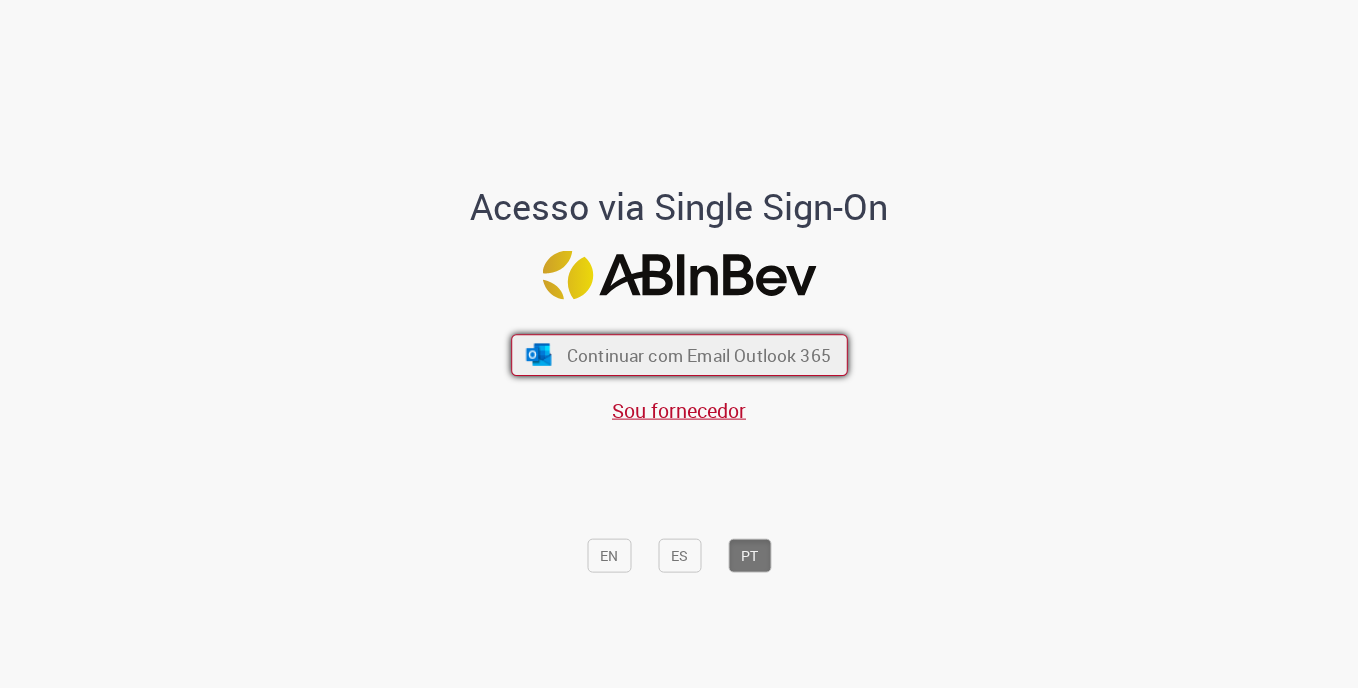scroll, scrollTop: 0, scrollLeft: 0, axis: both 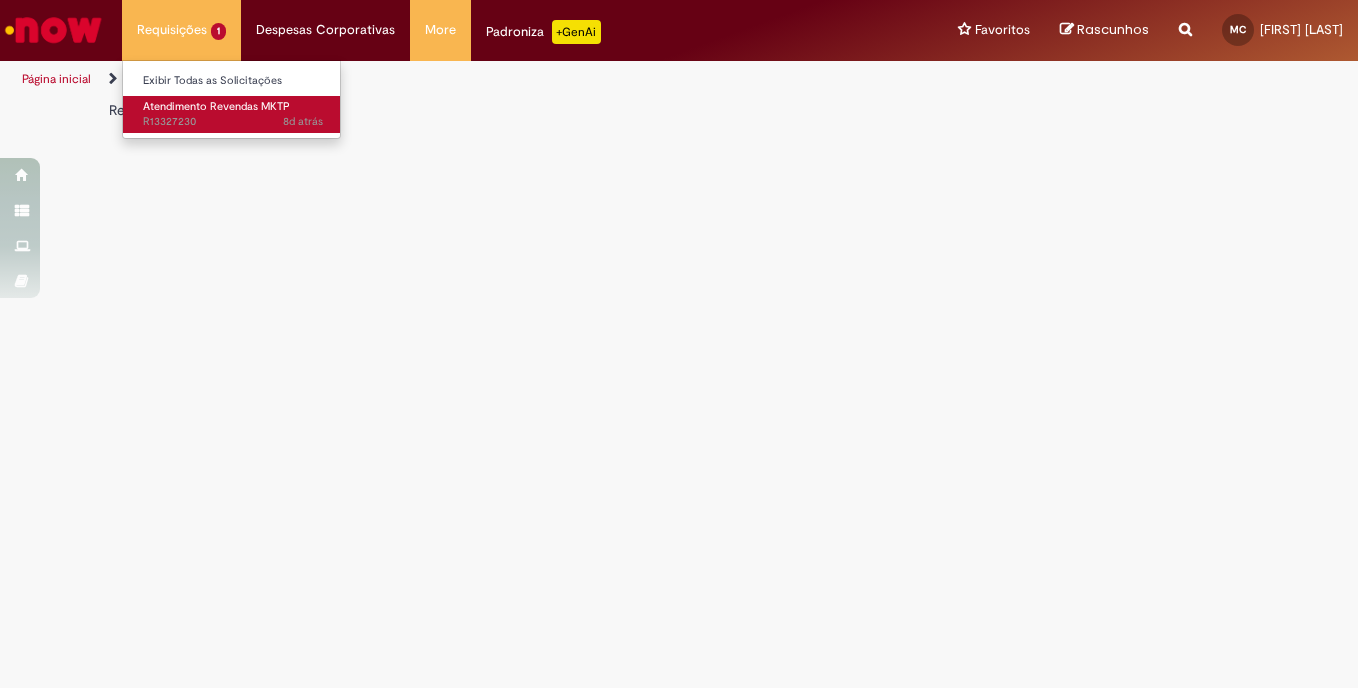 click on "8d atrás 8 dias atrás  R13327230" at bounding box center [233, 122] 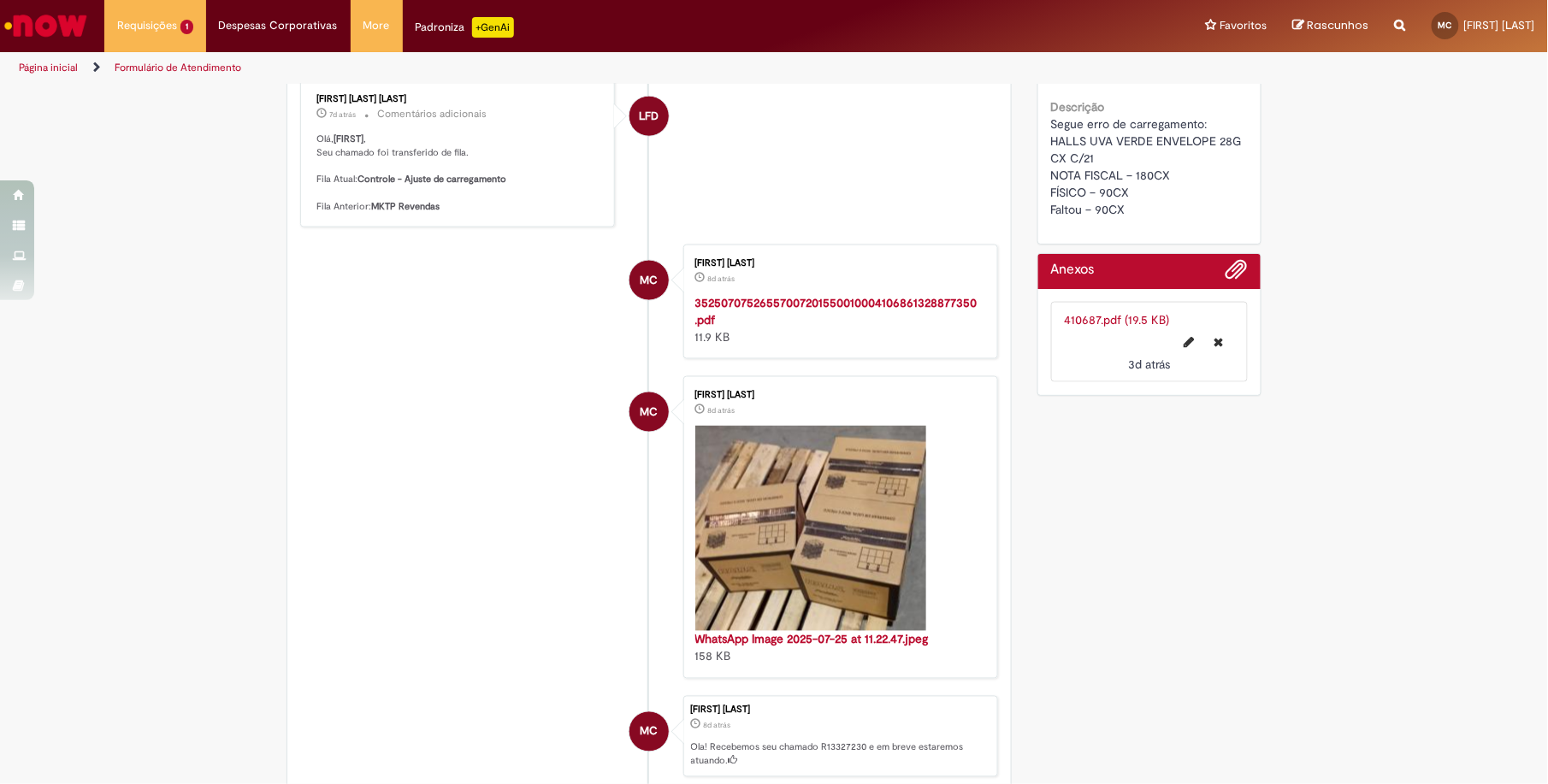 scroll, scrollTop: 602, scrollLeft: 0, axis: vertical 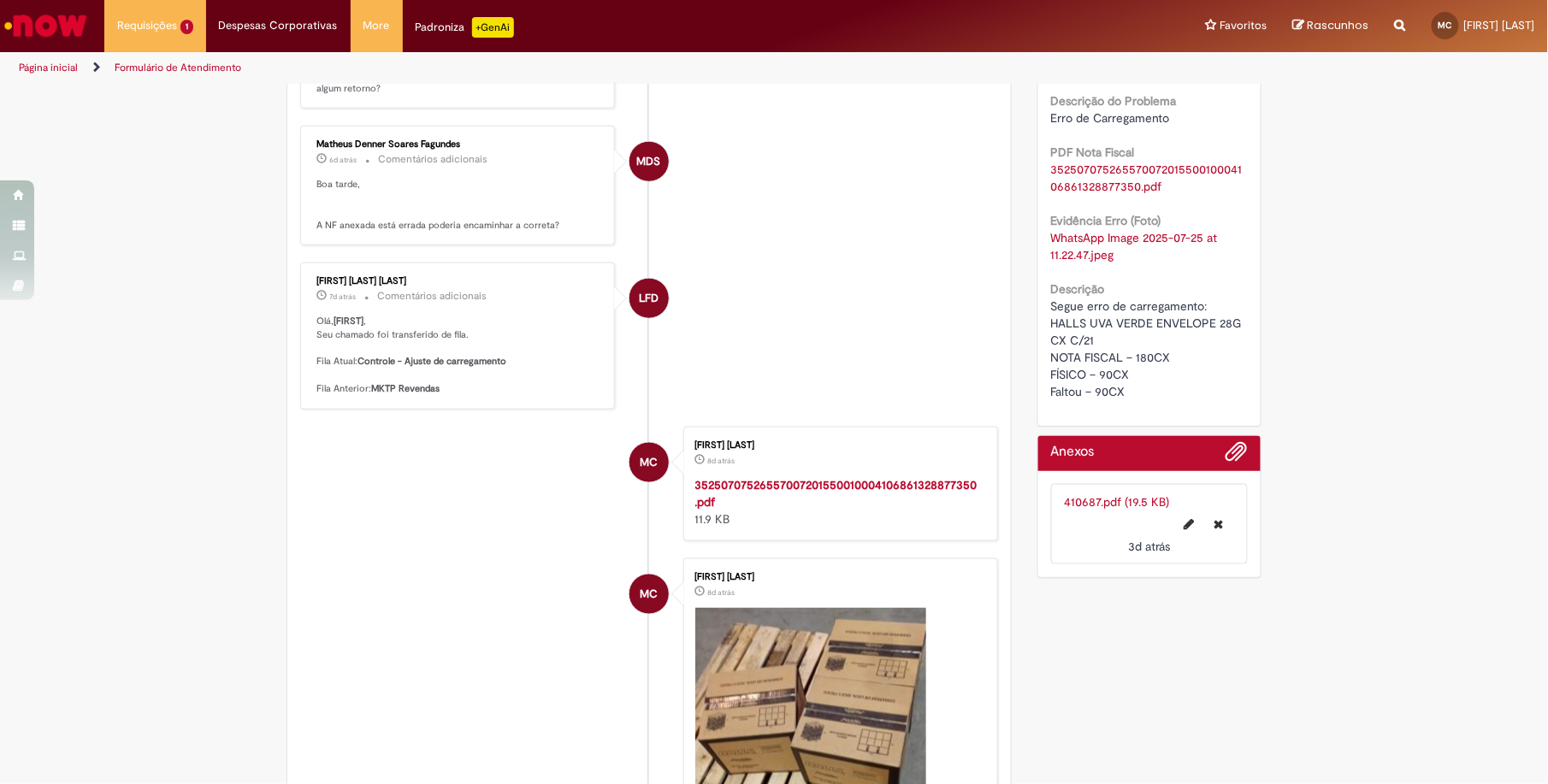 drag, startPoint x: 1041, startPoint y: 303, endPoint x: 1141, endPoint y: 401, distance: 140.01428 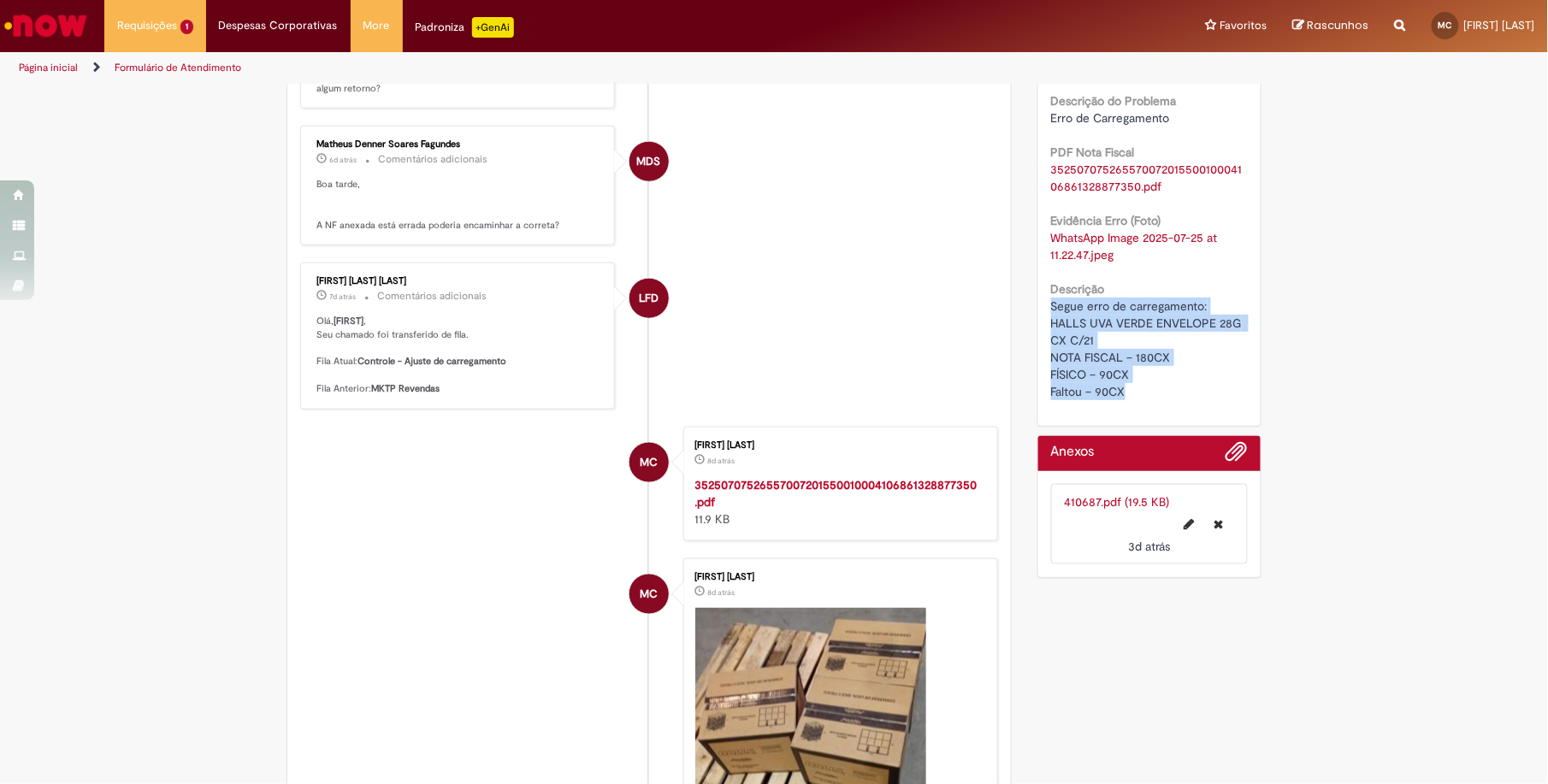 drag, startPoint x: 1141, startPoint y: 401, endPoint x: 1041, endPoint y: 305, distance: 138.62179 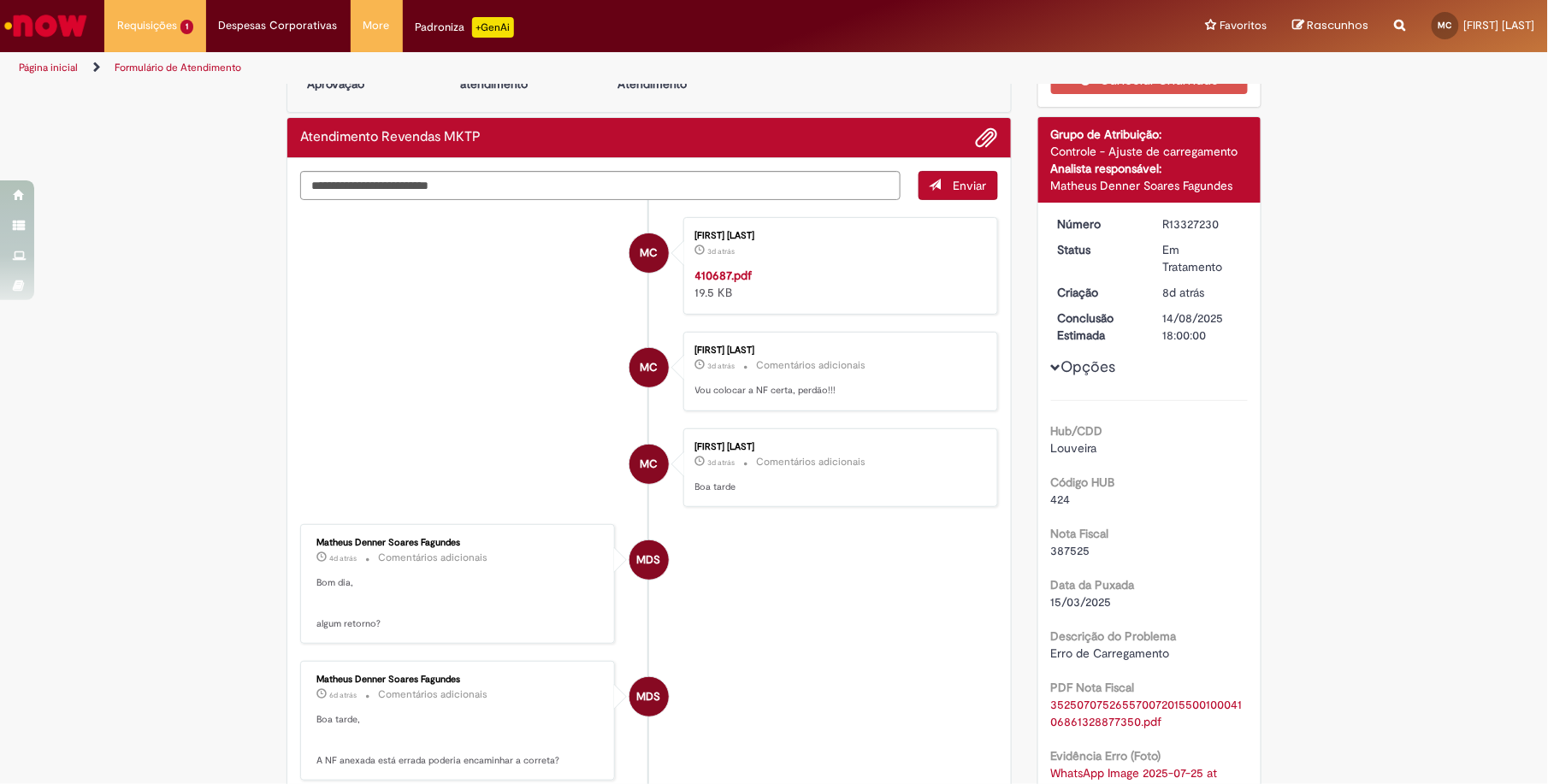 scroll, scrollTop: 32, scrollLeft: 0, axis: vertical 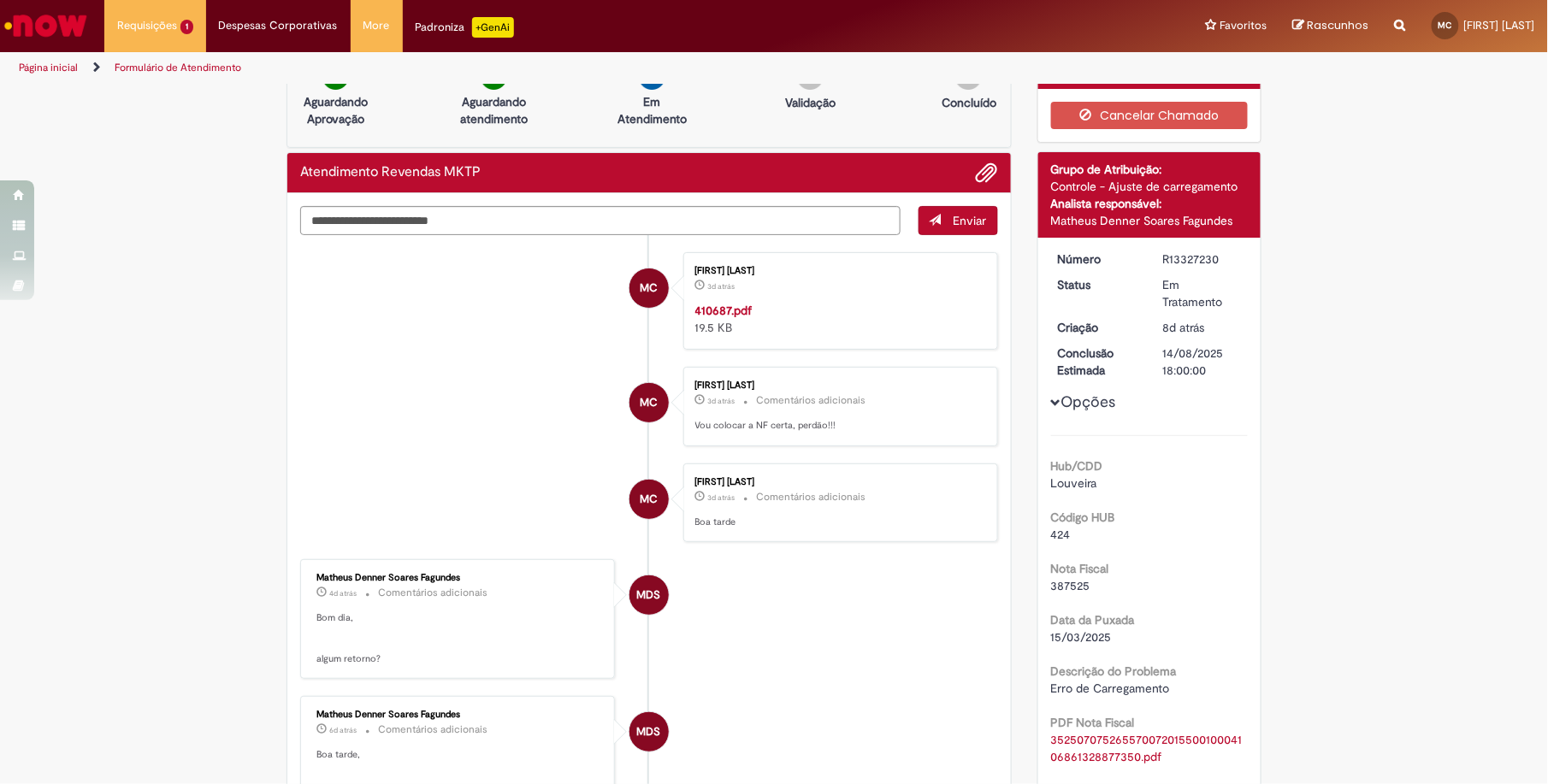 drag, startPoint x: 1492, startPoint y: 1, endPoint x: 1516, endPoint y: 245, distance: 245.17749 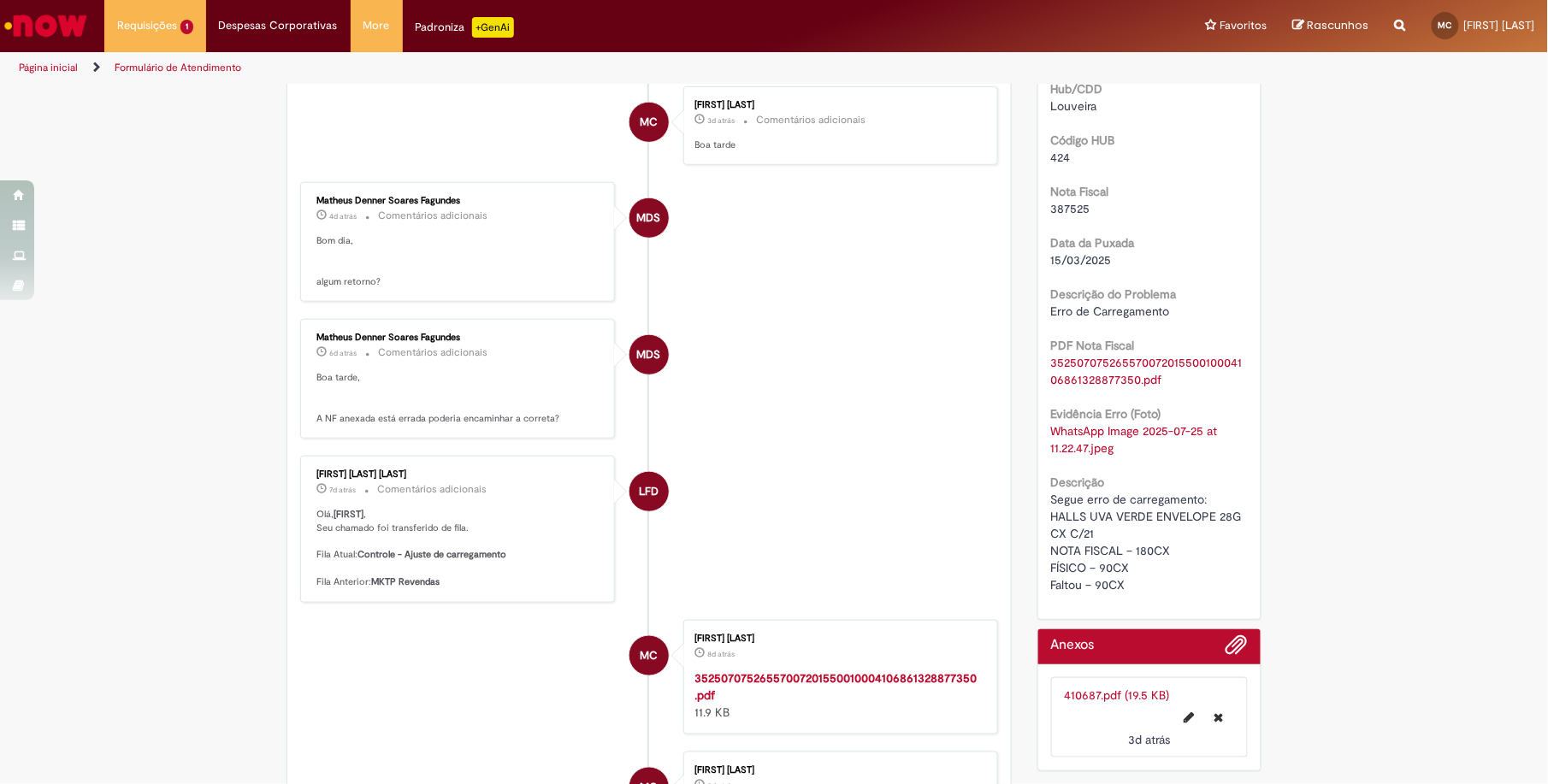 scroll, scrollTop: 487, scrollLeft: 0, axis: vertical 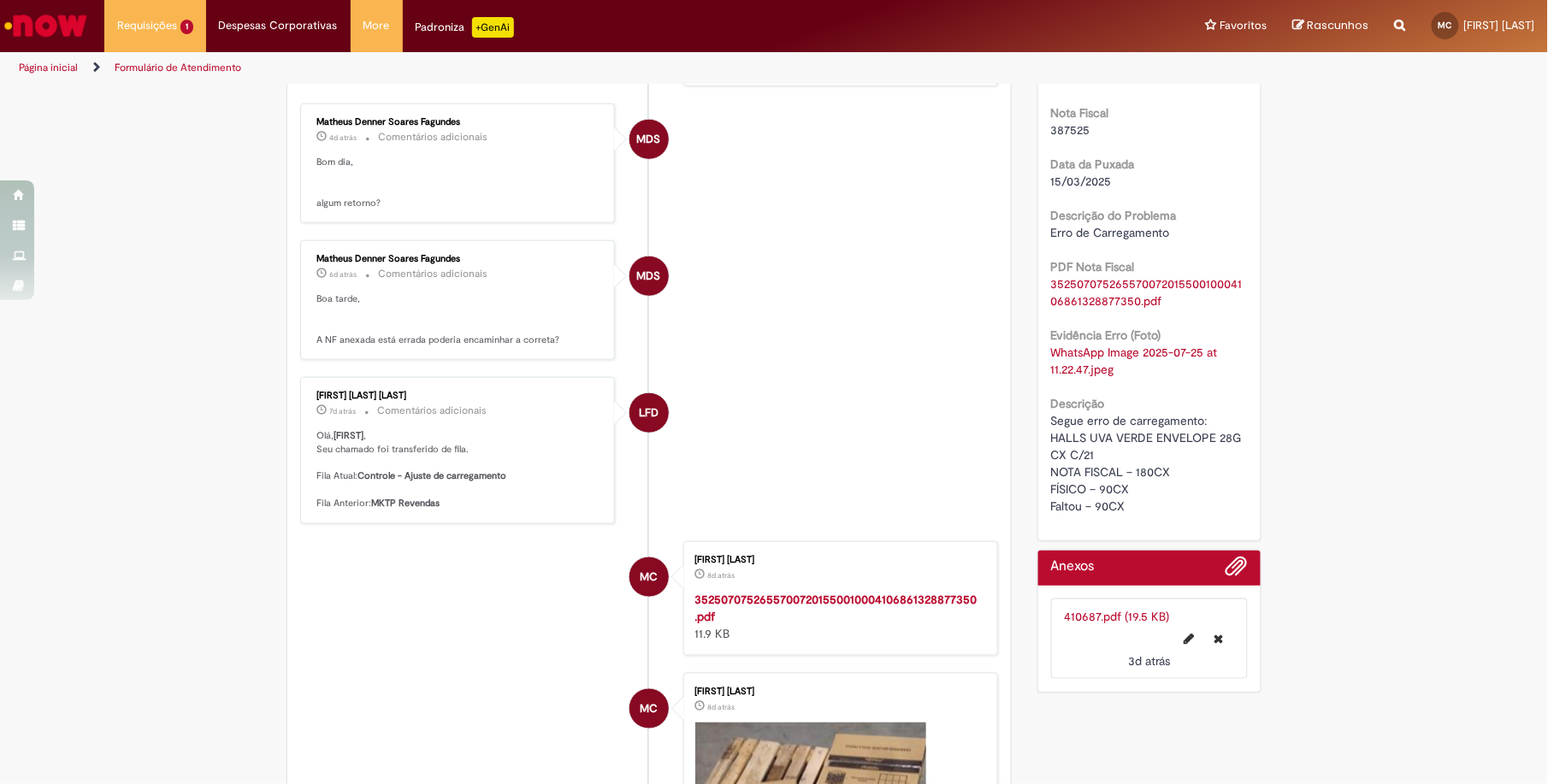 click on "35250707526557007201550010004106861328877350.pdf" at bounding box center (1147, 292) 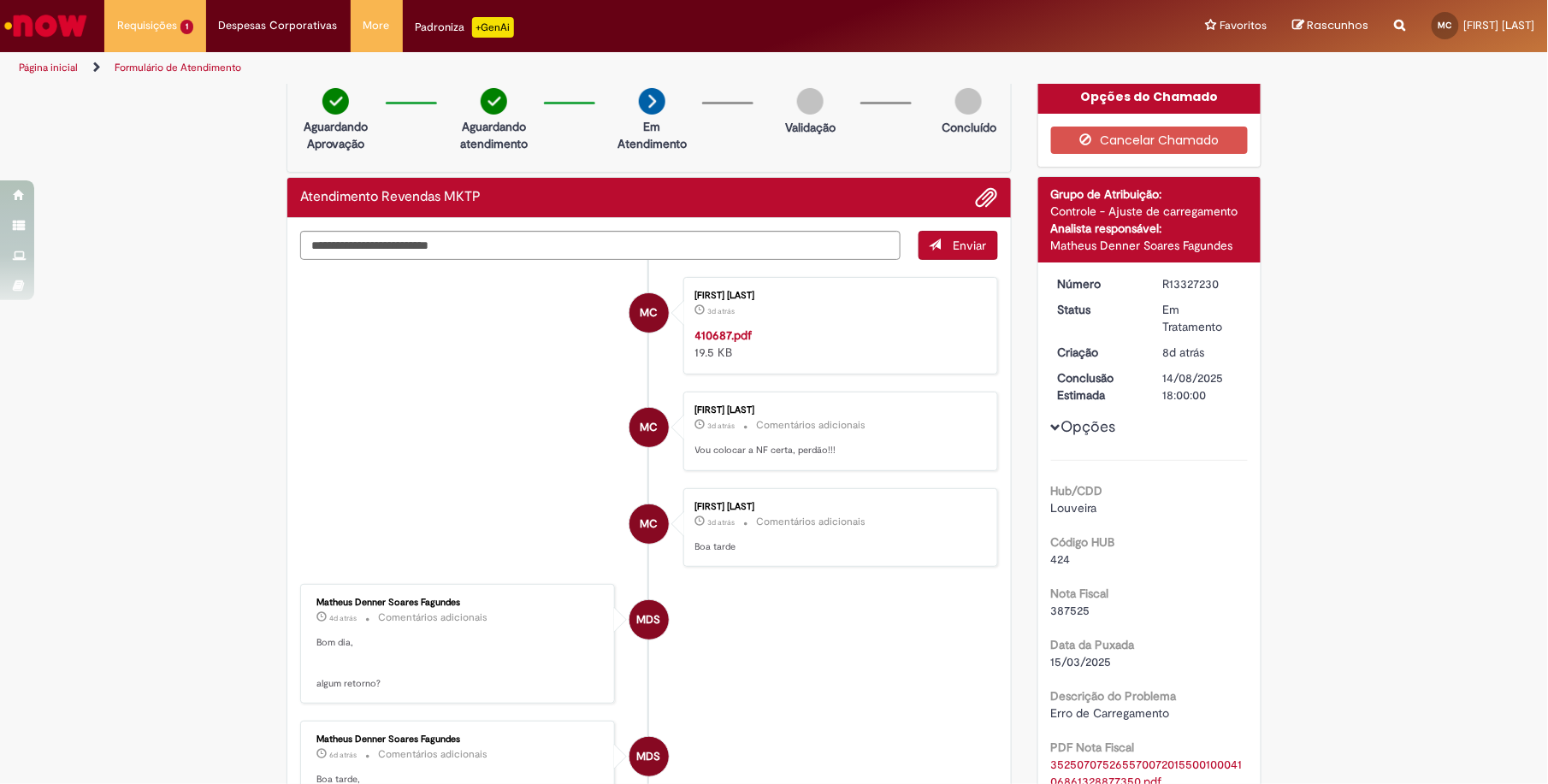 scroll, scrollTop: 0, scrollLeft: 0, axis: both 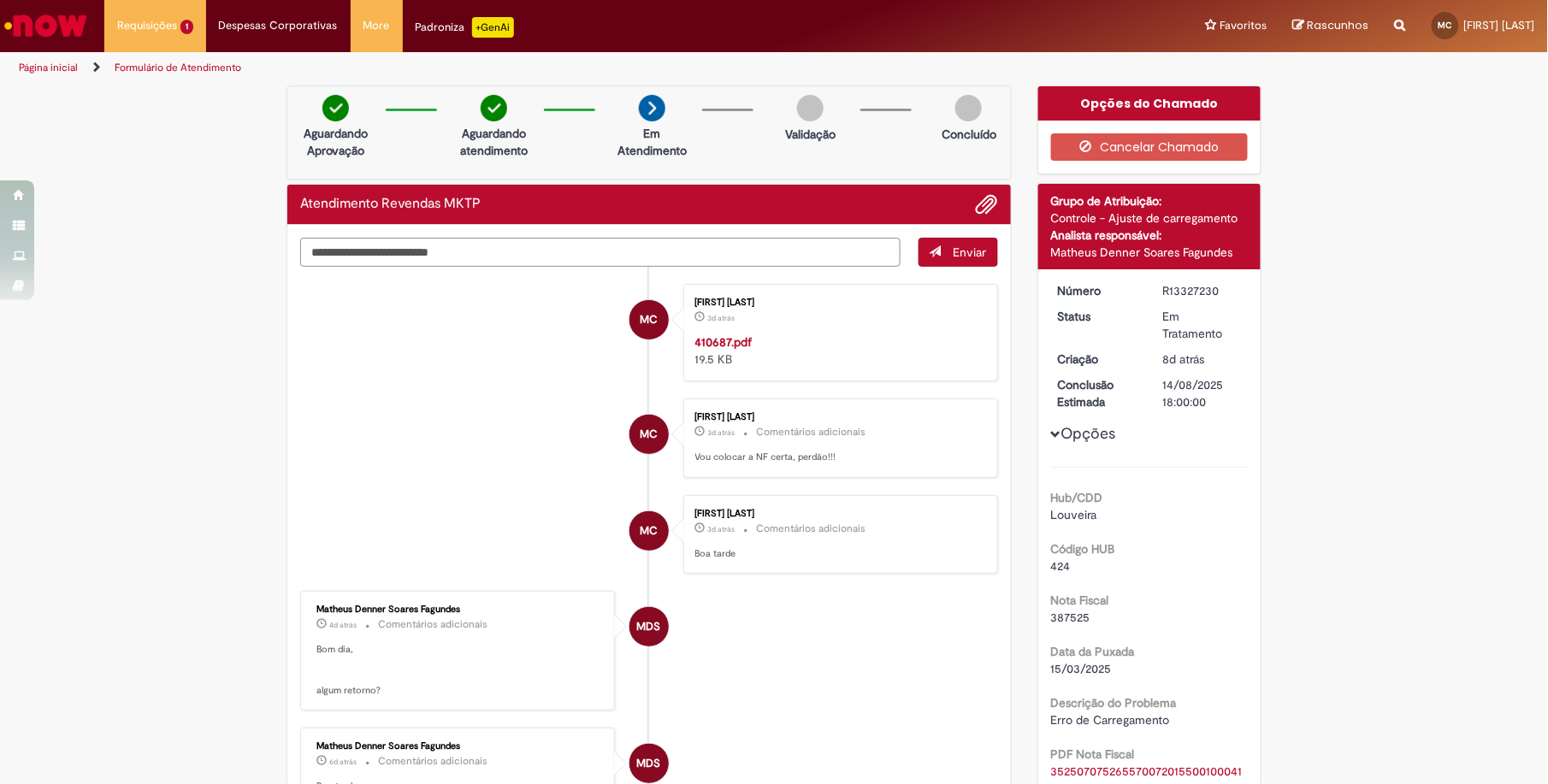 click on "410687.pdf" at bounding box center (724, 342) 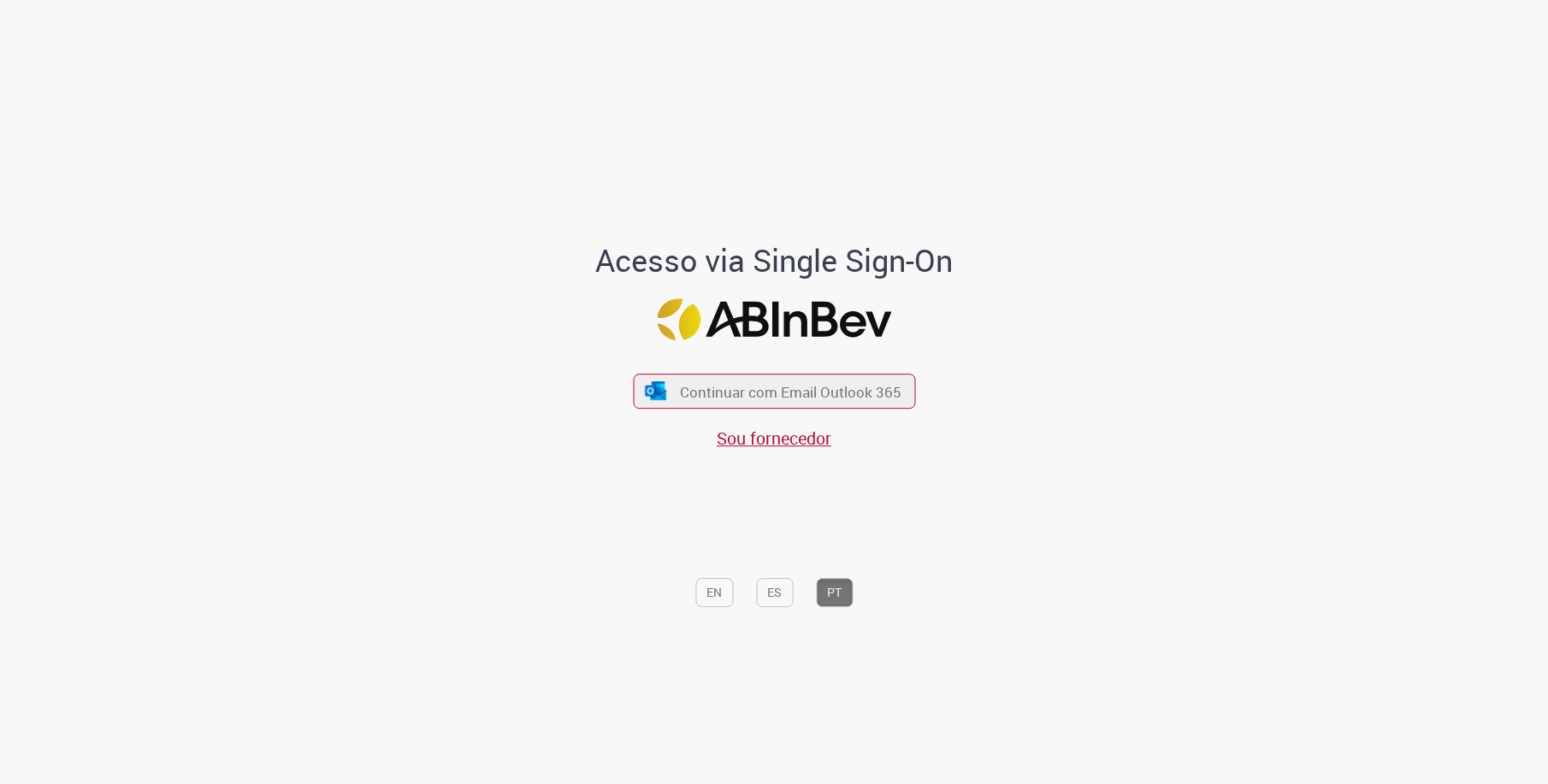 scroll, scrollTop: 0, scrollLeft: 0, axis: both 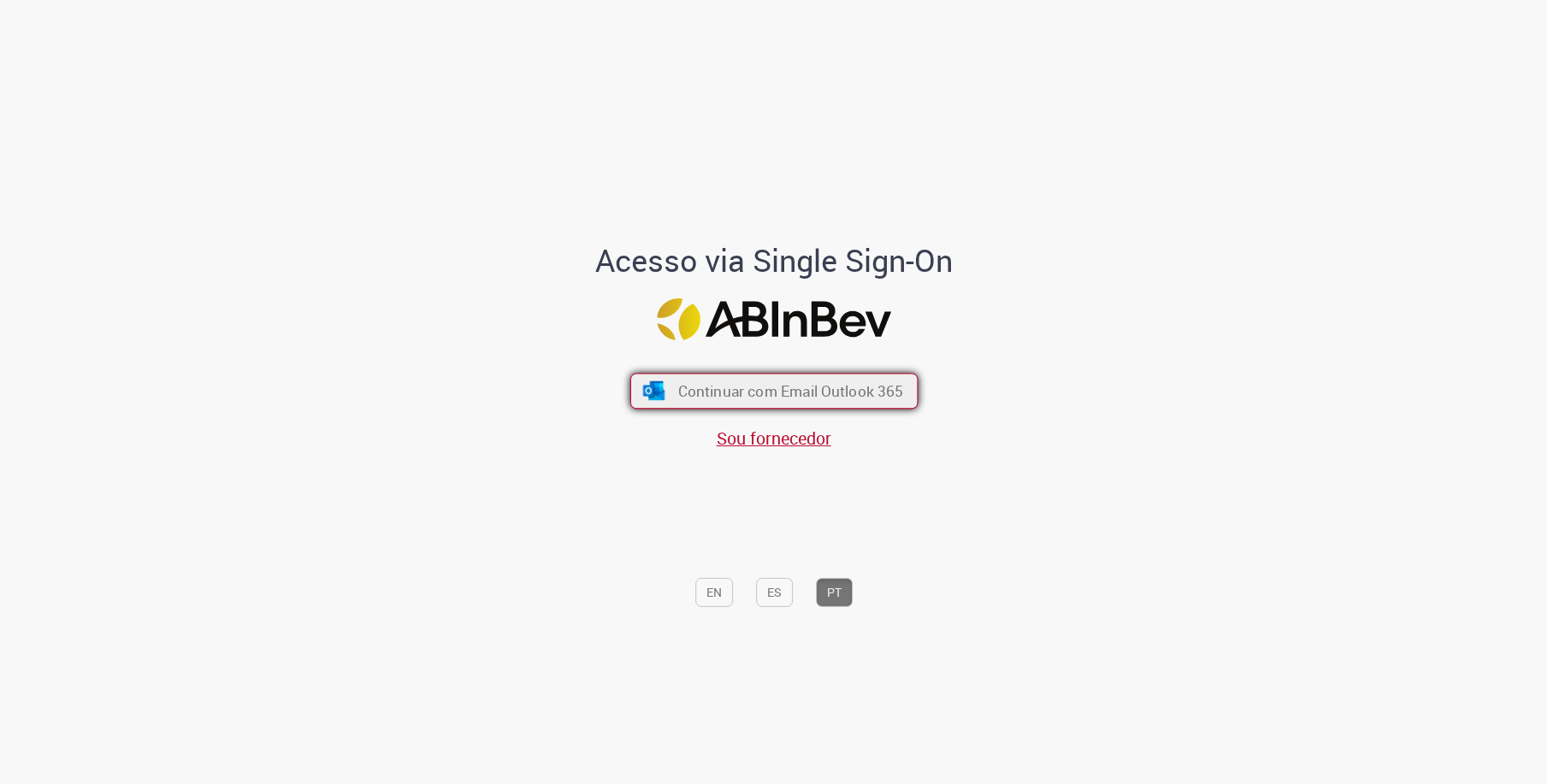 drag, startPoint x: 768, startPoint y: 387, endPoint x: 785, endPoint y: 404, distance: 24.04163 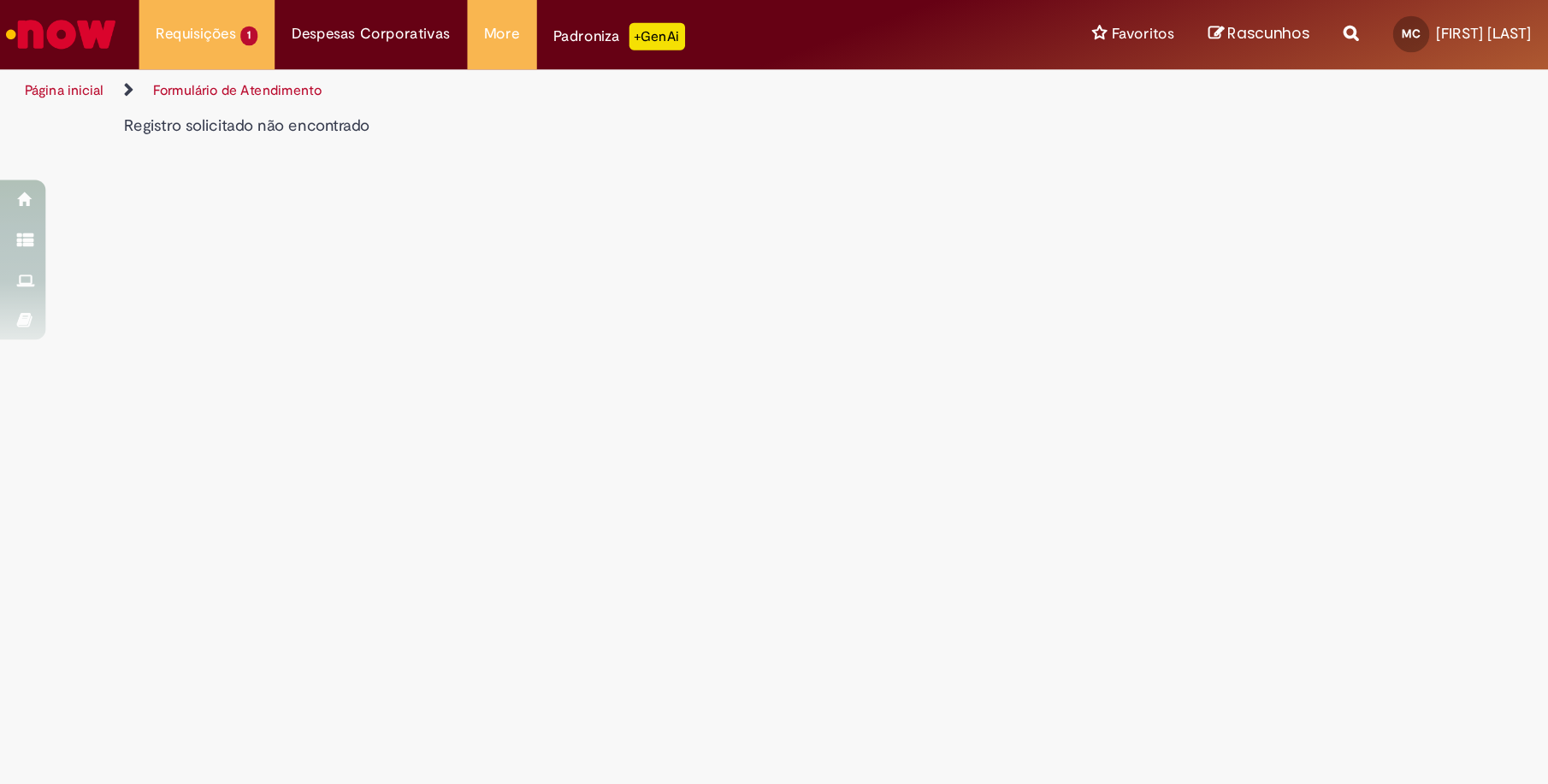 scroll, scrollTop: 0, scrollLeft: 0, axis: both 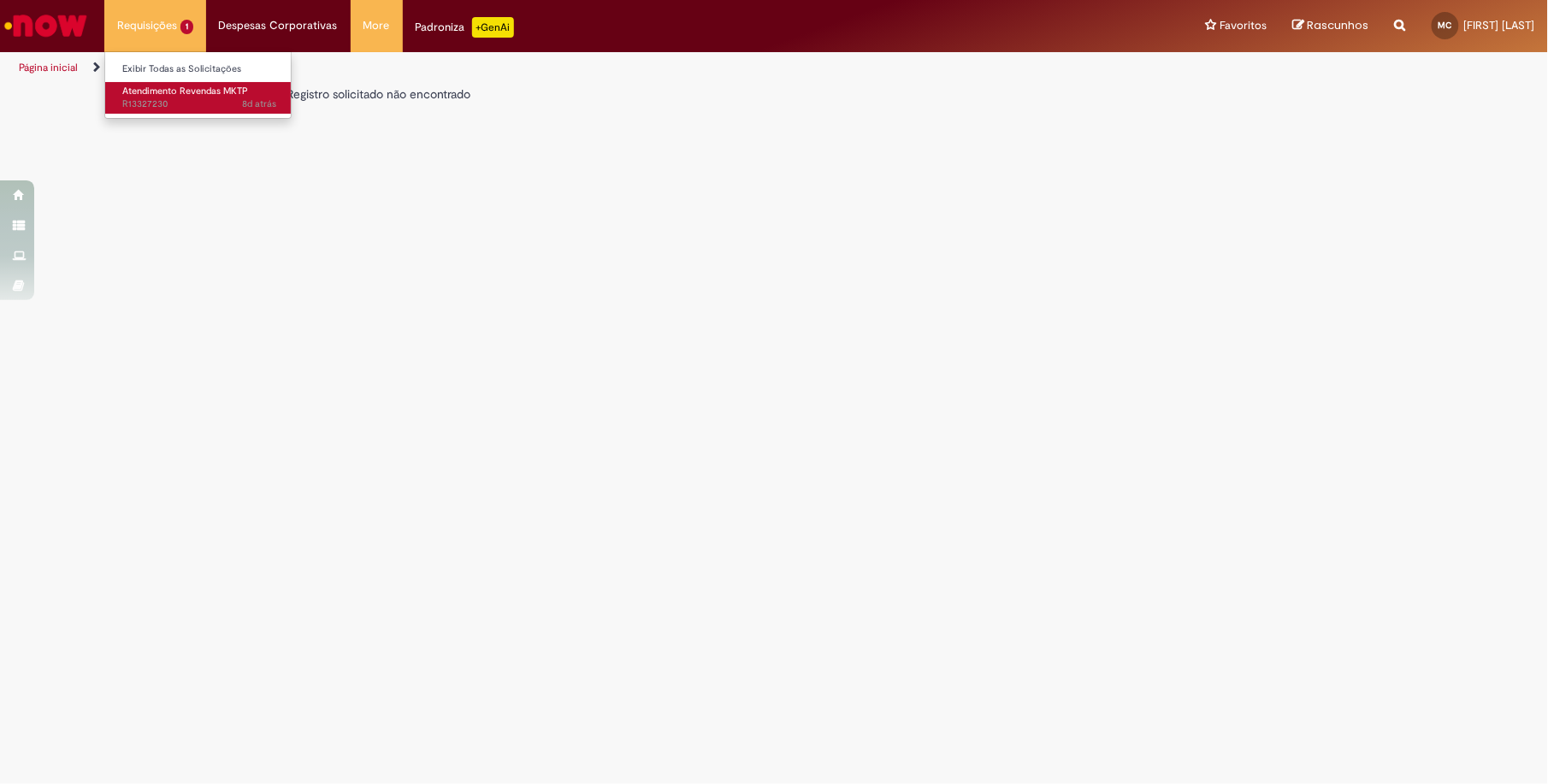 click on "Requisições   1
Exibir Todas as Solicitações
Atendimento Revendas MKTP
8d atrás 8 dias atrás  R13327230" at bounding box center [155, 26] 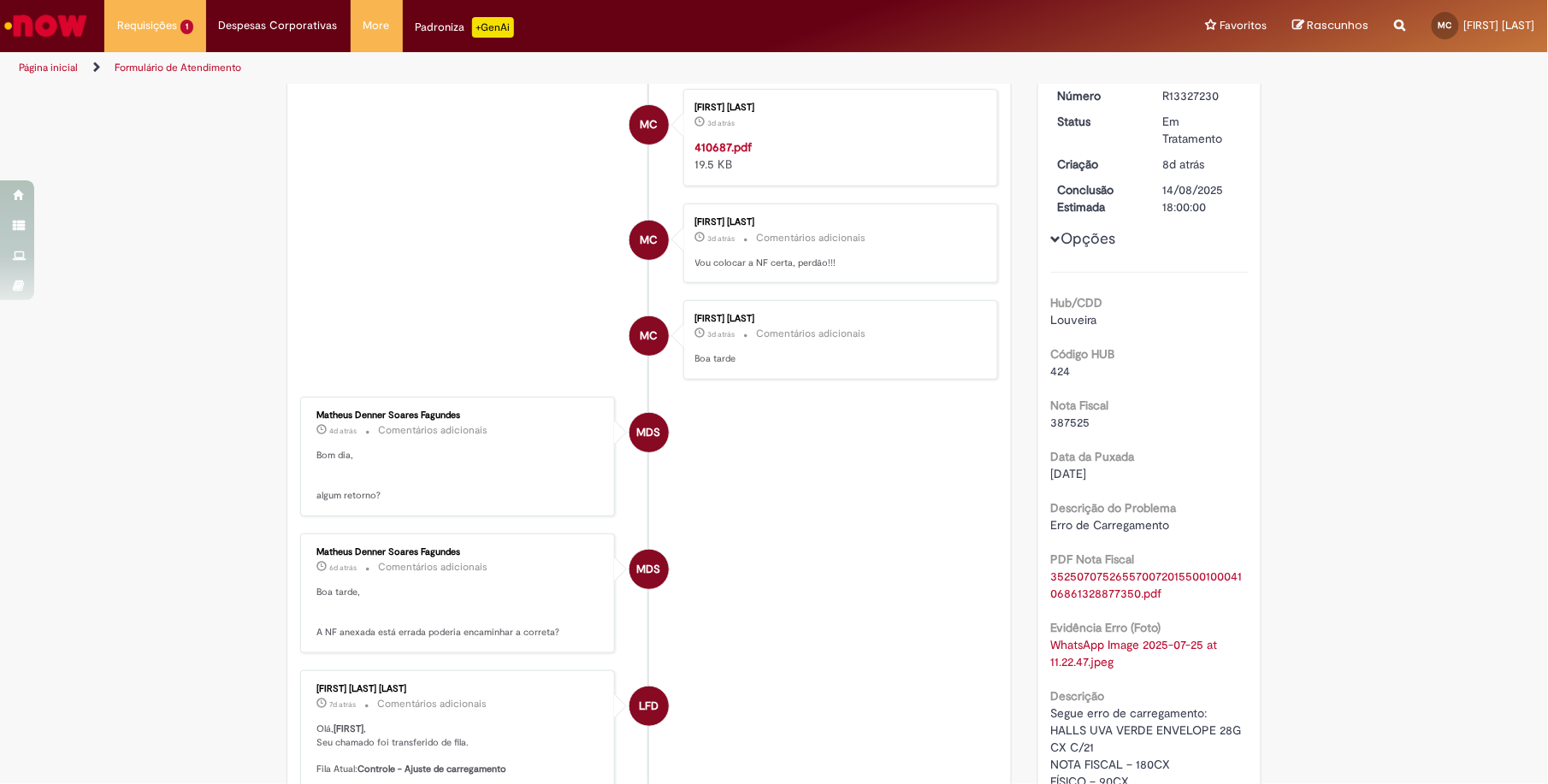 scroll, scrollTop: 0, scrollLeft: 0, axis: both 